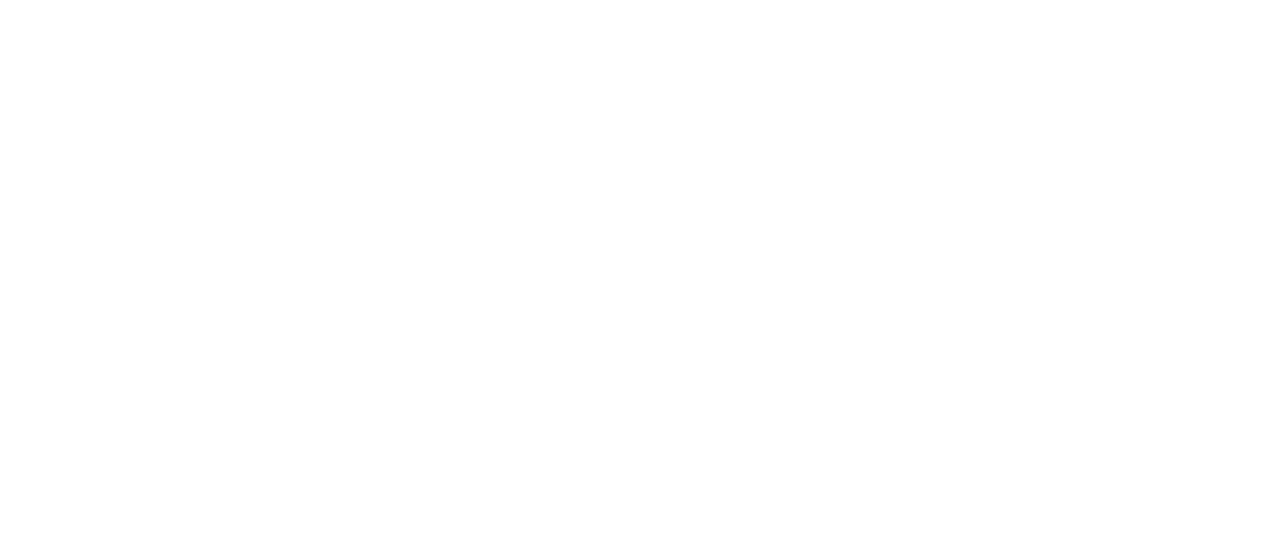 scroll, scrollTop: 0, scrollLeft: 0, axis: both 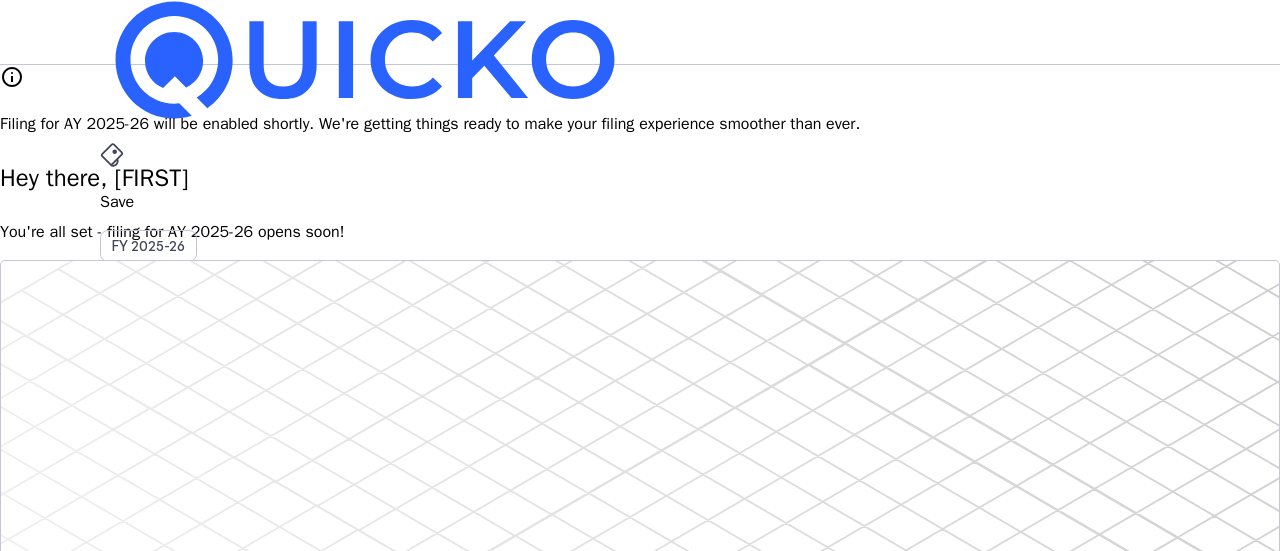 click at bounding box center [112, 155] 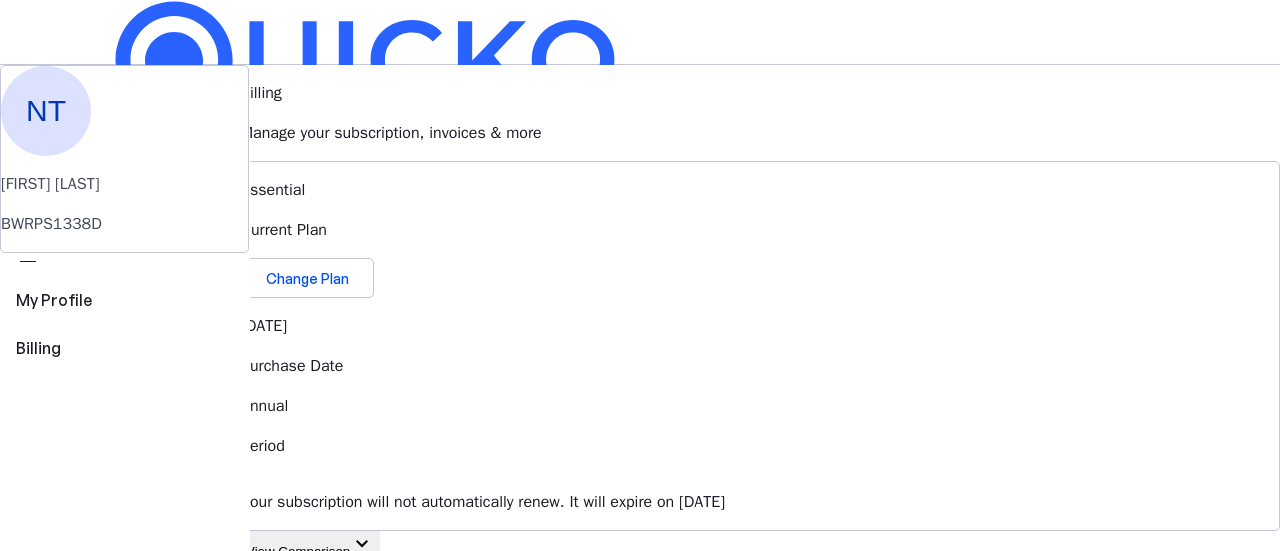 scroll, scrollTop: 100, scrollLeft: 0, axis: vertical 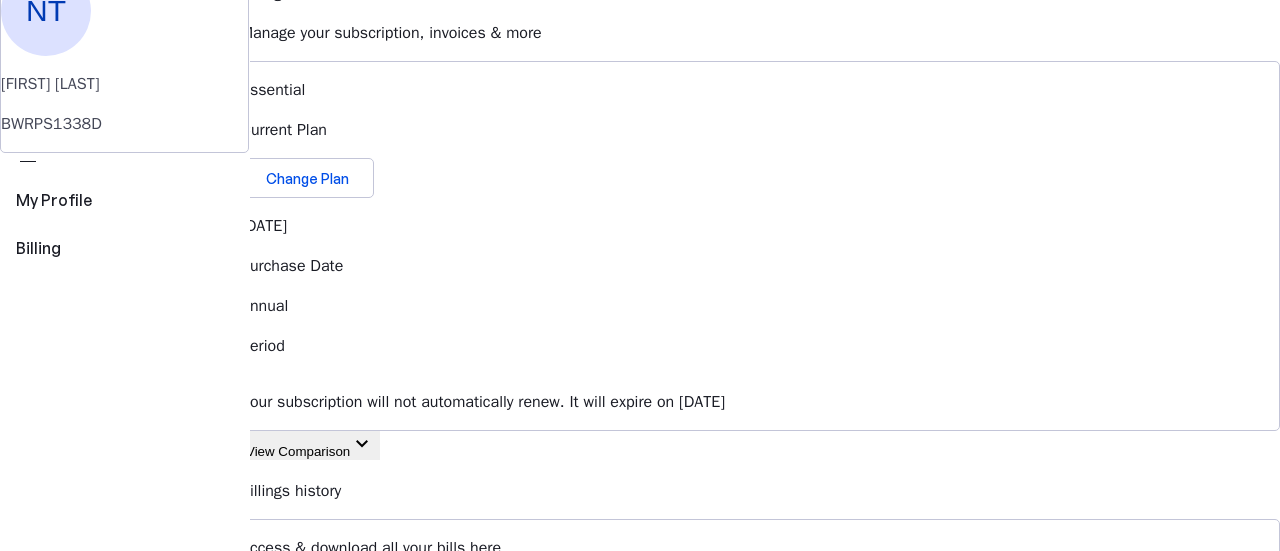 click on "keyboard_arrow_down" at bounding box center (362, 444) 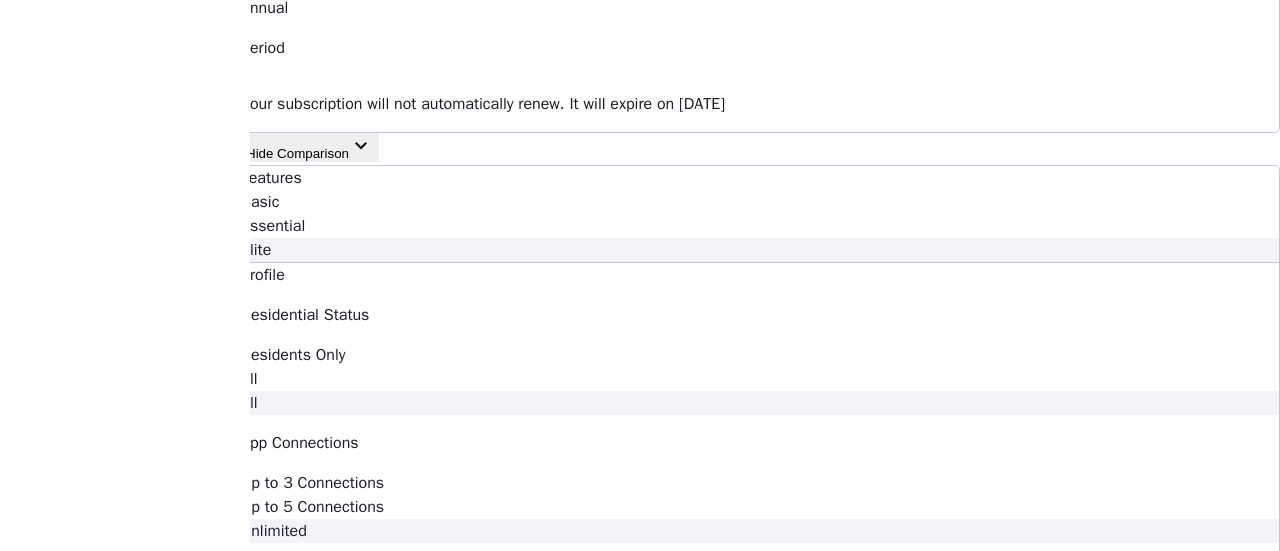 scroll, scrollTop: 400, scrollLeft: 0, axis: vertical 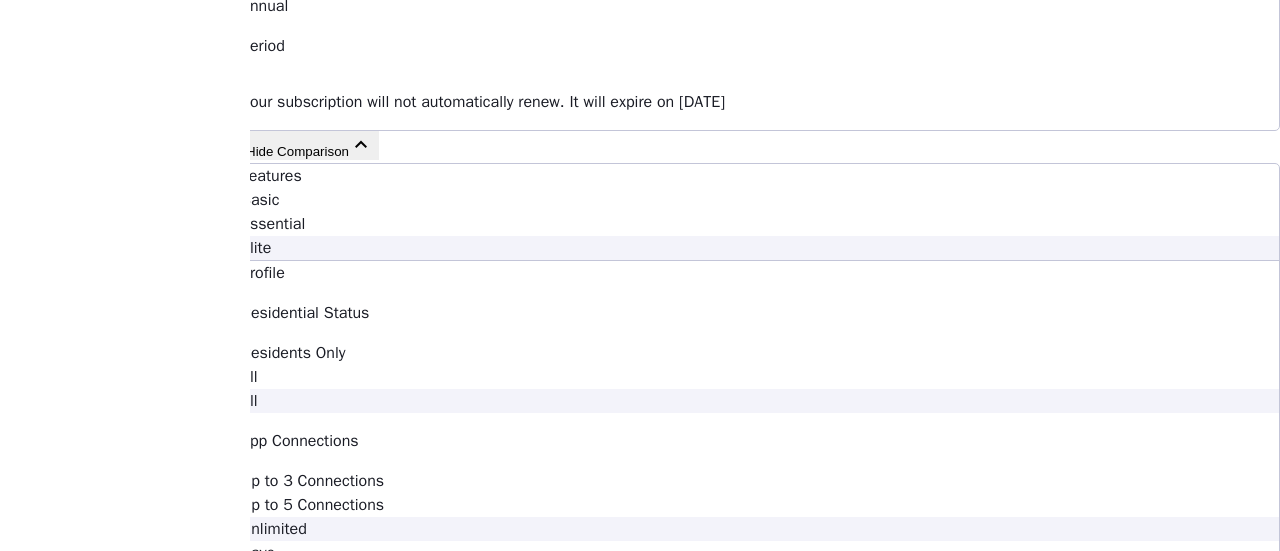 click on "Hide Comparison" at bounding box center (297, 151) 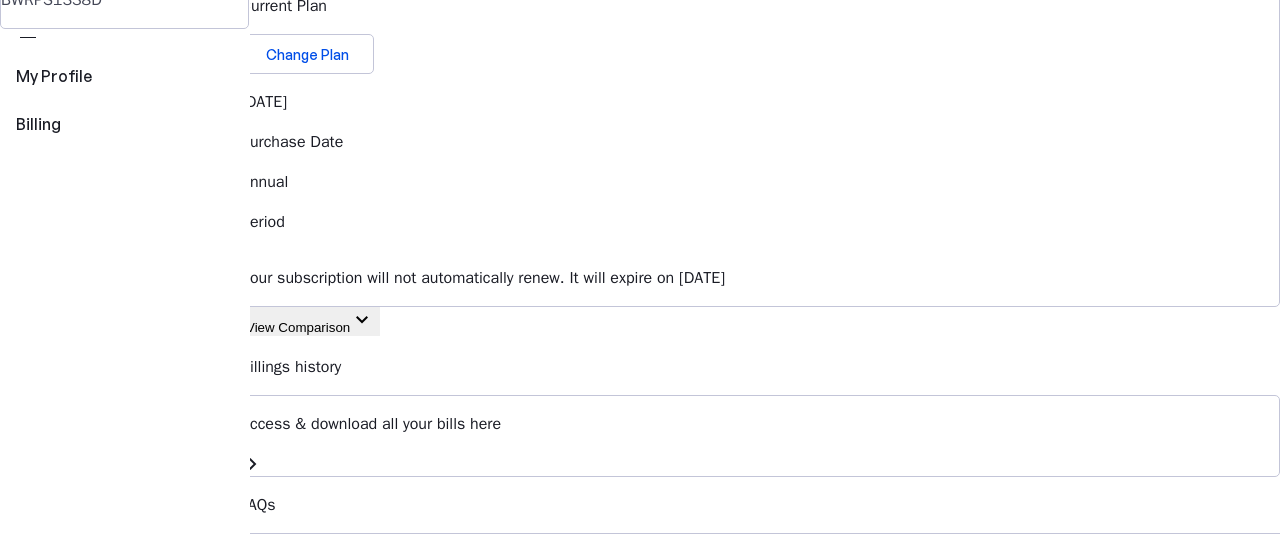 scroll, scrollTop: 100, scrollLeft: 0, axis: vertical 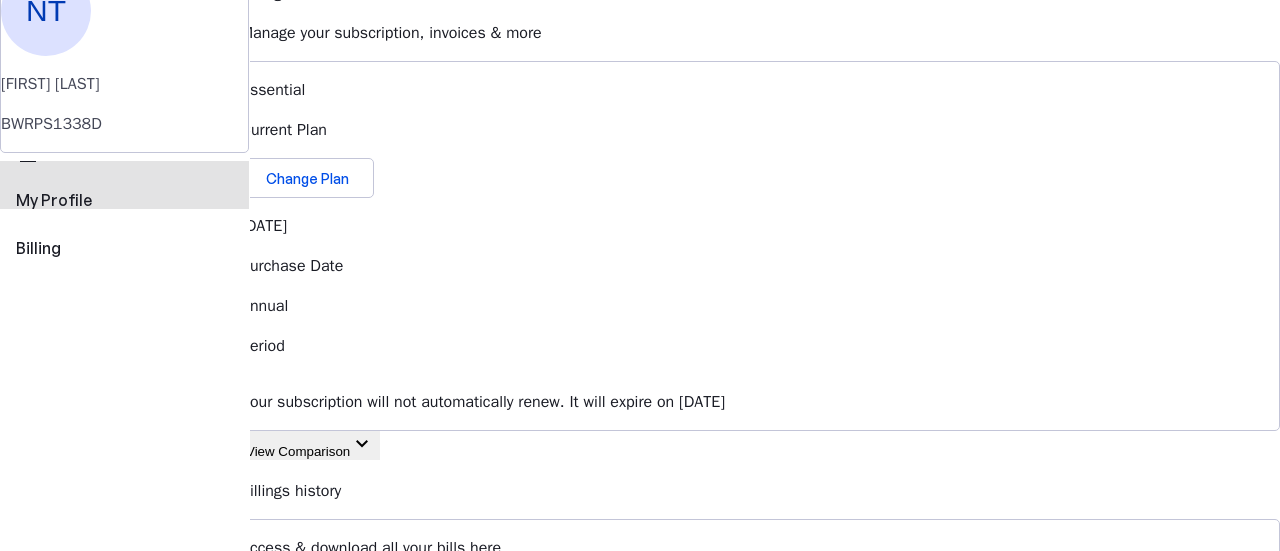 click on "My Profile" at bounding box center (124, 200) 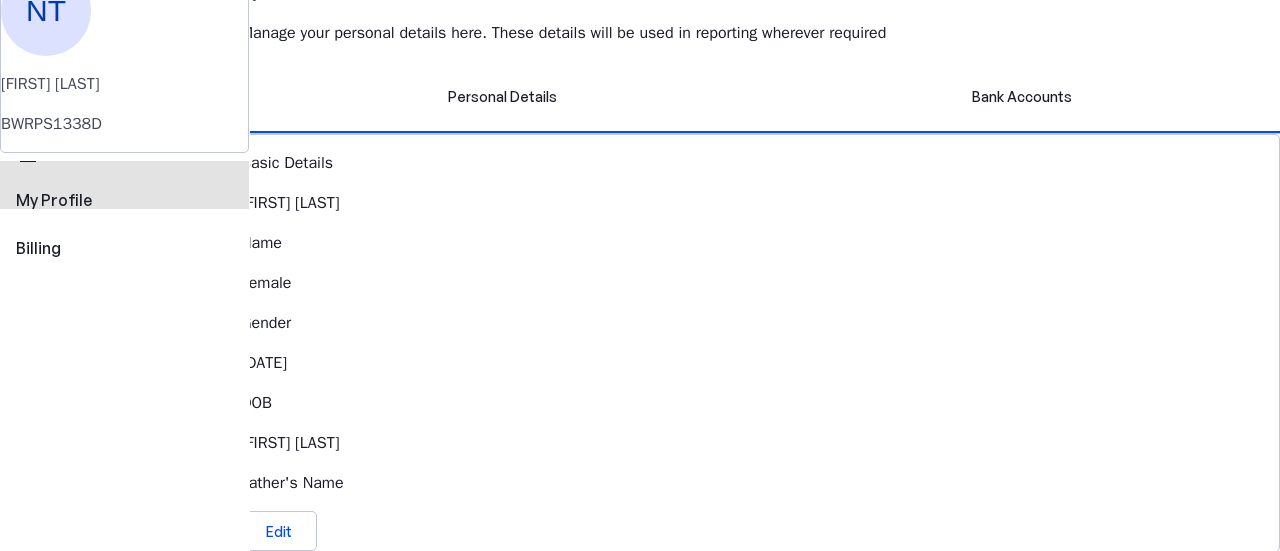 scroll, scrollTop: 0, scrollLeft: 0, axis: both 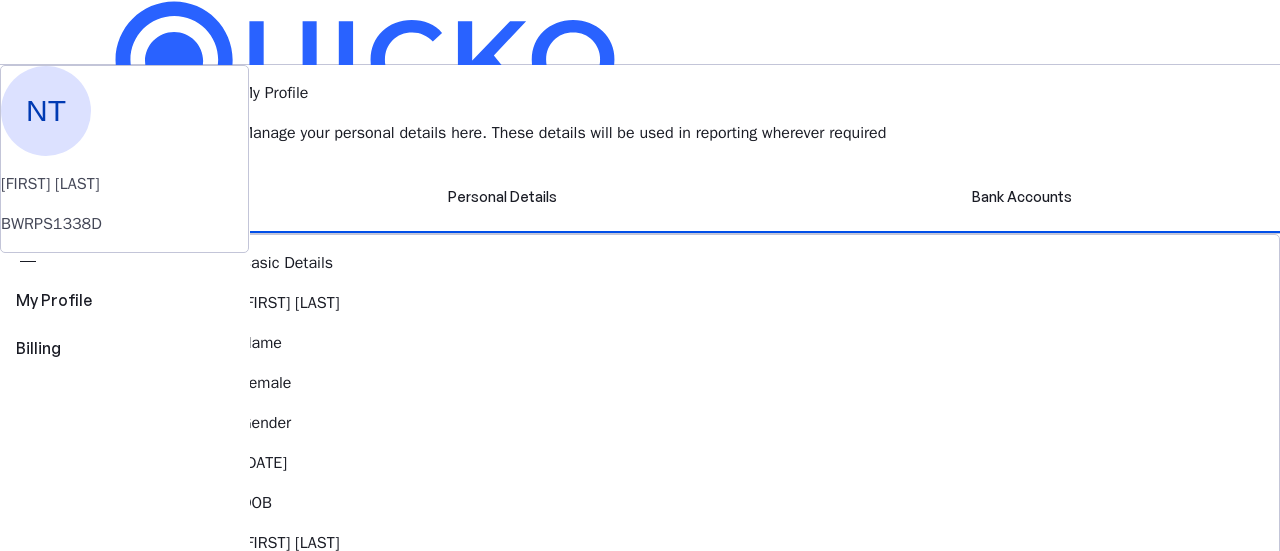 click at bounding box center (112, 155) 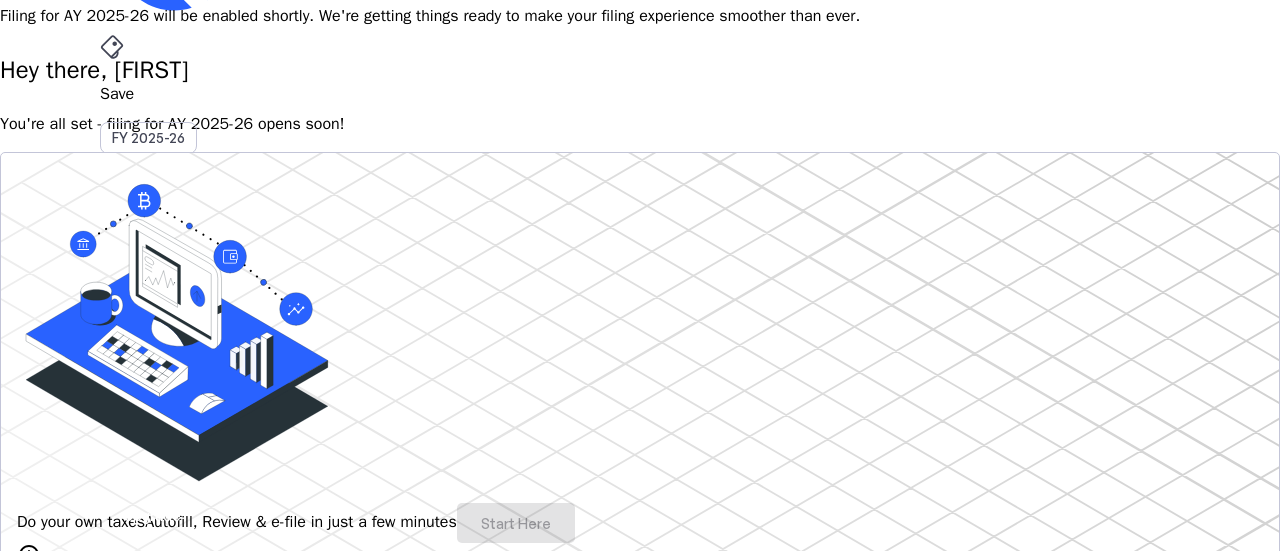 scroll, scrollTop: 200, scrollLeft: 0, axis: vertical 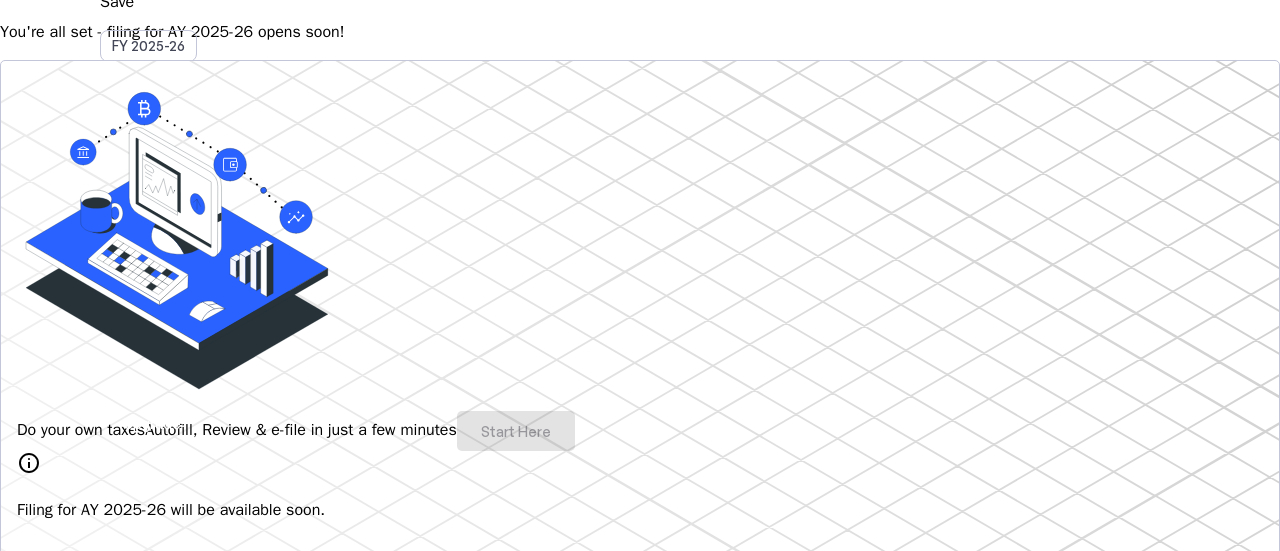 click on "Do your own taxes   Autofill, Review & e-file in just a few minutes   Start Here" at bounding box center [640, 431] 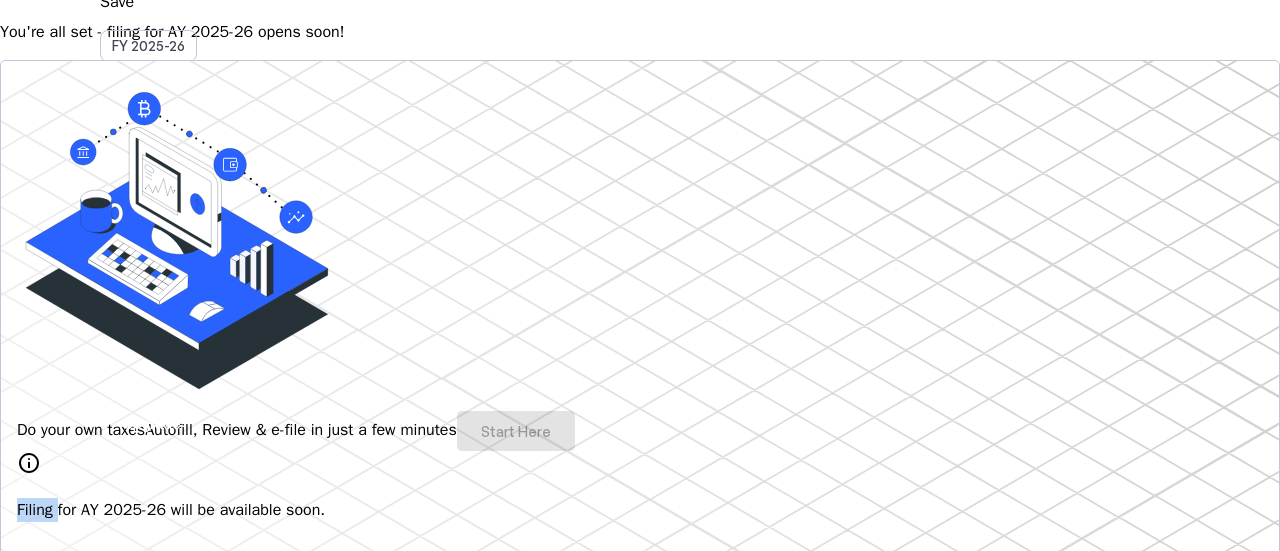 click on "Do your own taxes   Autofill, Review & e-file in just a few minutes   Start Here" at bounding box center (640, 431) 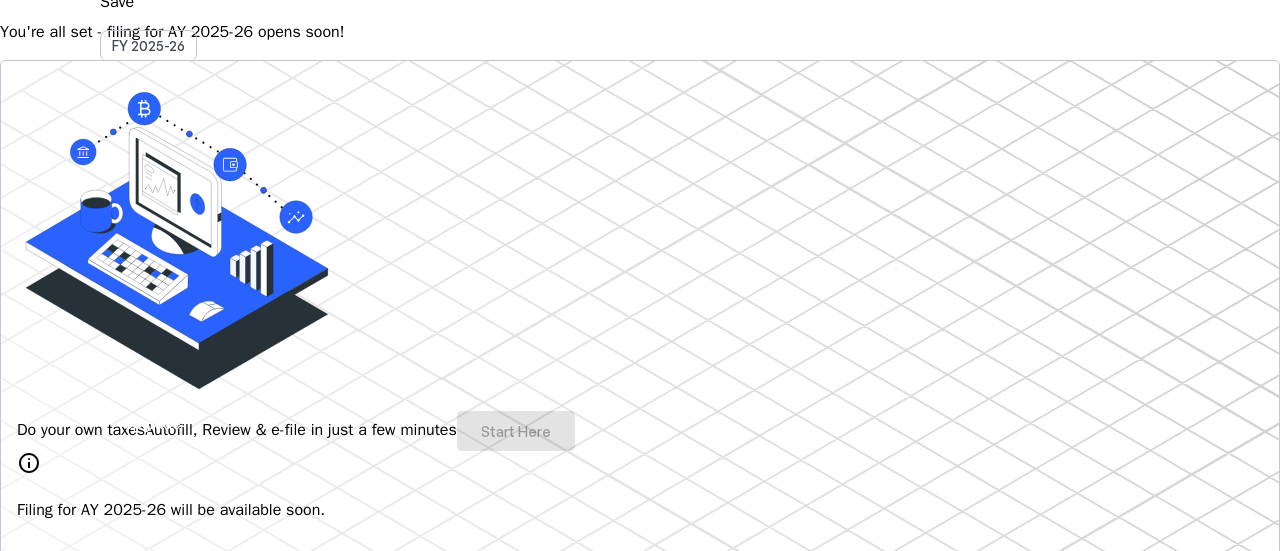click on "Filing for AY 2025-26 will be available soon." at bounding box center (640, 510) 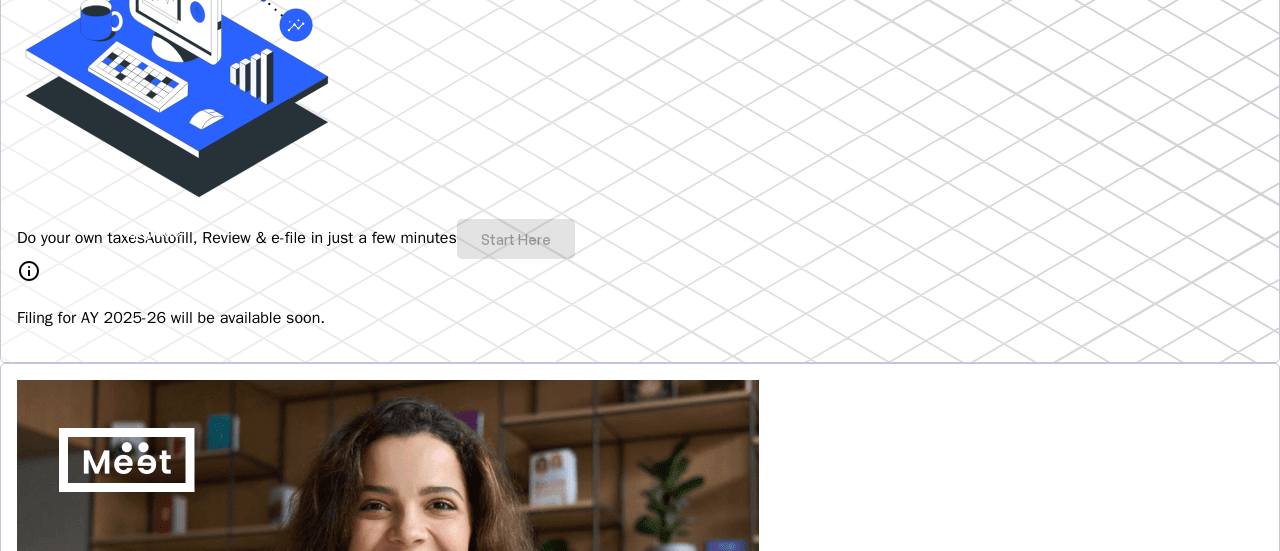 scroll, scrollTop: 500, scrollLeft: 0, axis: vertical 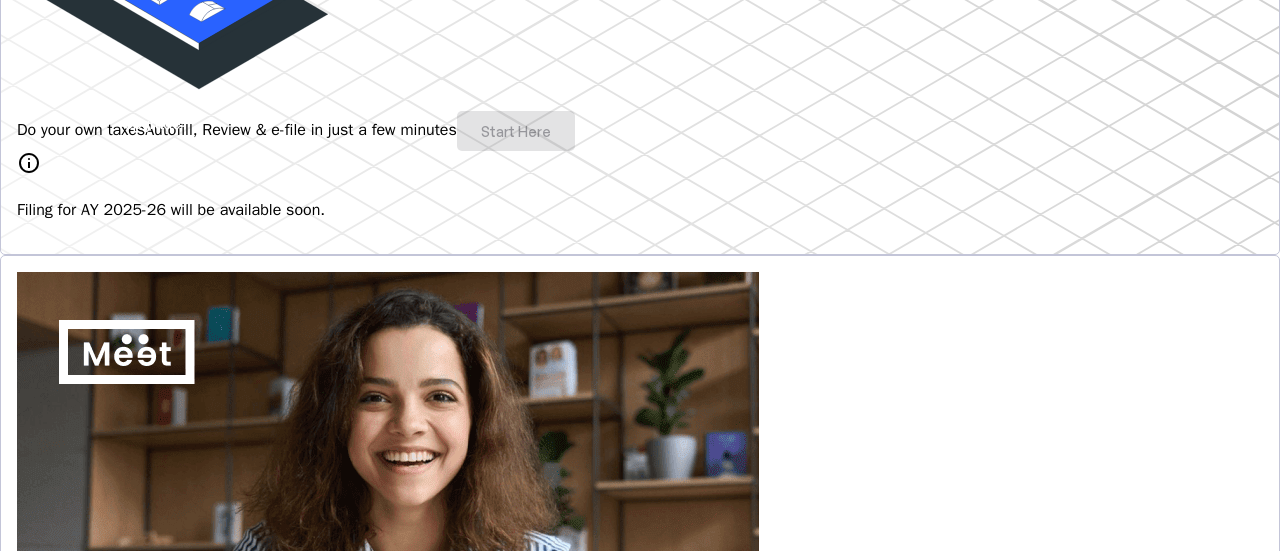 click on "Do your own taxes   Autofill, Review & e-file in just a few minutes   Start Here" at bounding box center [640, 131] 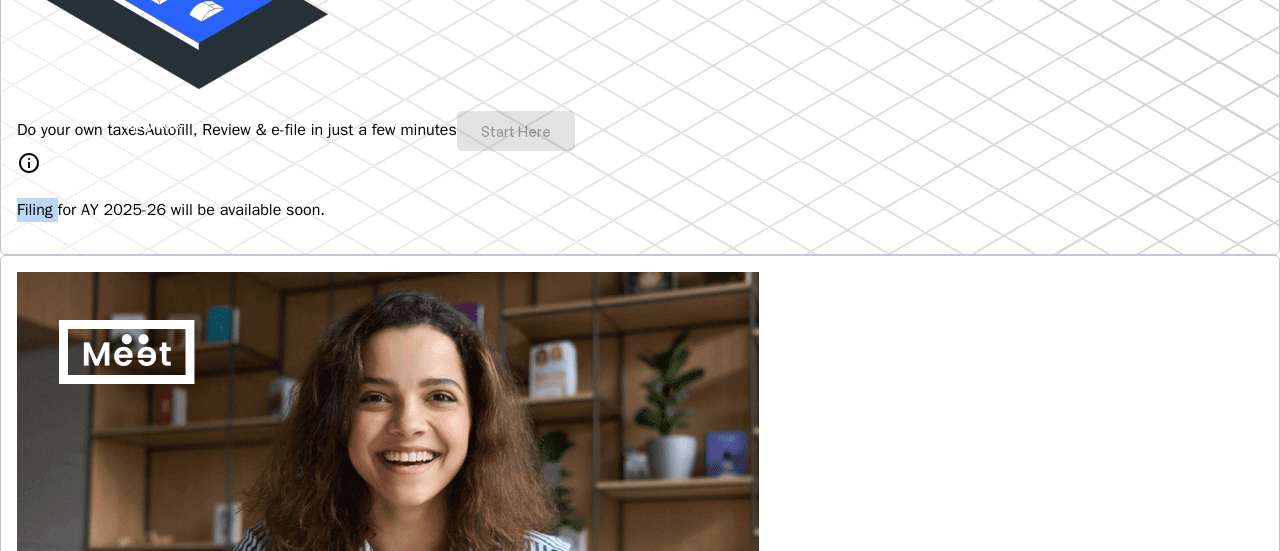 click on "Do your own taxes   Autofill, Review & e-file in just a few minutes   Start Here" at bounding box center (640, 131) 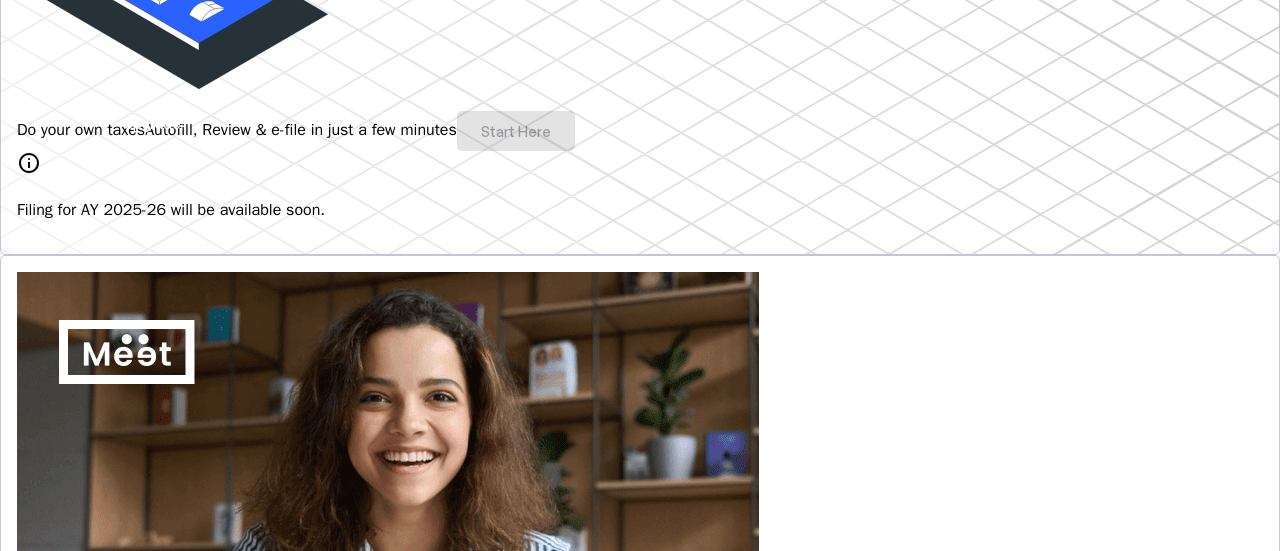 click on "Hey there, NEHA   You're all set - filing for AY 2025-26 opens soon!   Do your own taxes   Autofill, Review & e-file in just a few minutes   Start Here  info Filing for AY 2025-26 will be available soon.   4.8/5 | 1400 reviews   We do your taxes   Expert will prepare, review & e-file your tax return, making sure nothing gets missed.   Explore   Benefits of filing on Quicko  Fetch everything using Autofill Automatically retrieve your income, deductions, tax credits & losses directly from ITD. No need of any forms! Connect to multiple apps In just a few clicks, seamlessly fetch all your trades directly from your broker and ensure accurate reporting. Get Personalized Insights Gain full visibility into the computation. Easily view and understand how your taxes are calculated.  Explore  Upgrade to Elite Elevate your experience and maximize the full potential of Quicko. Upgrade now & unlock advanced features. Learn More File Revised Return Revise Return View E-Filed Returns Explore File ITR-U thumb_up_alt FAQs" at bounding box center (640, 1166) 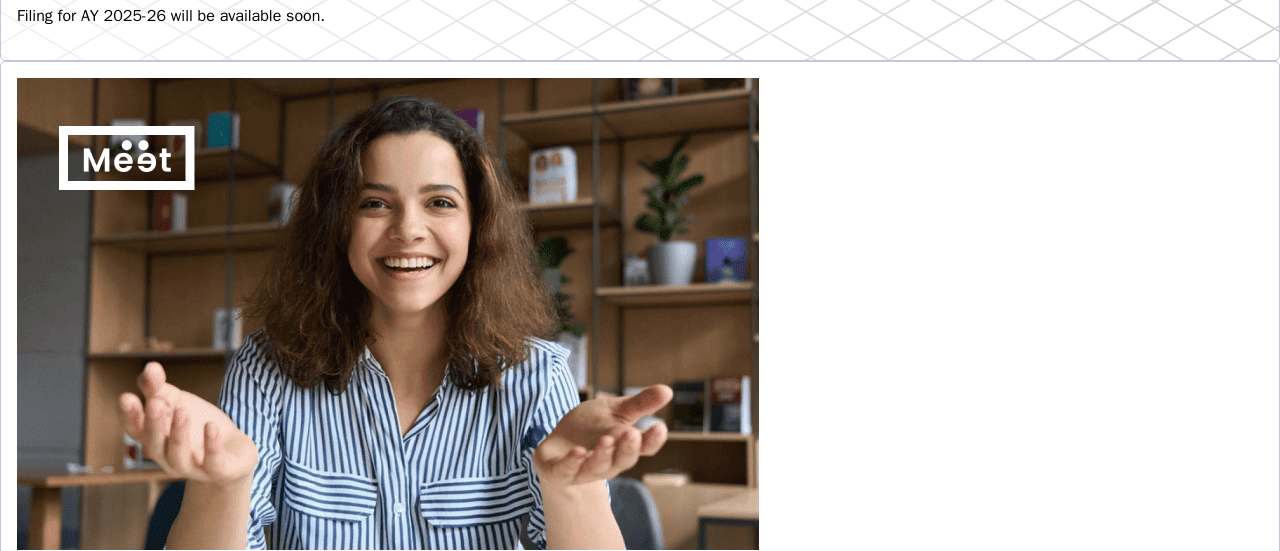 scroll, scrollTop: 700, scrollLeft: 0, axis: vertical 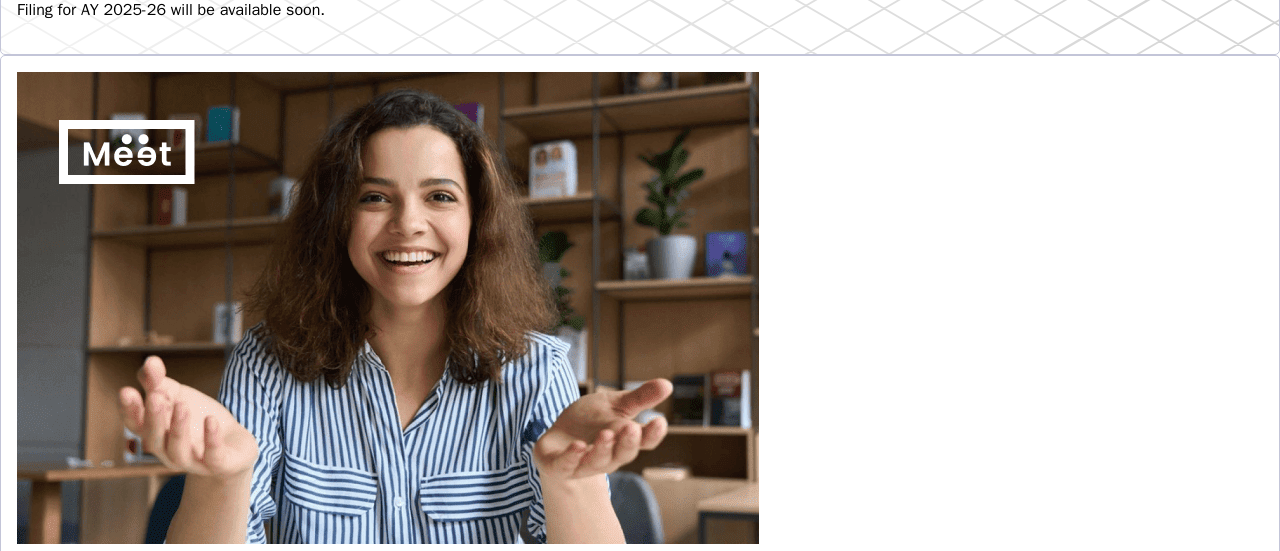 click on "Hey there, NEHA   You're all set - filing for AY 2025-26 opens soon!   Do your own taxes   Autofill, Review & e-file in just a few minutes   Start Here  info Filing for AY 2025-26 will be available soon.   4.8/5 | 1400 reviews   We do your taxes   Expert will prepare, review & e-file your tax return, making sure nothing gets missed.   Explore   Benefits of filing on Quicko  Fetch everything using Autofill Automatically retrieve your income, deductions, tax credits & losses directly from ITD. No need of any forms! Connect to multiple apps In just a few clicks, seamlessly fetch all your trades directly from your broker and ensure accurate reporting. Get Personalized Insights Gain full visibility into the computation. Easily view and understand how your taxes are calculated.  Explore  Upgrade to Elite Elevate your experience and maximize the full potential of Quicko. Upgrade now & unlock advanced features. Learn More File Revised Return Revise Return View E-Filed Returns Explore File ITR-U thumb_up_alt FAQs" at bounding box center (640, 966) 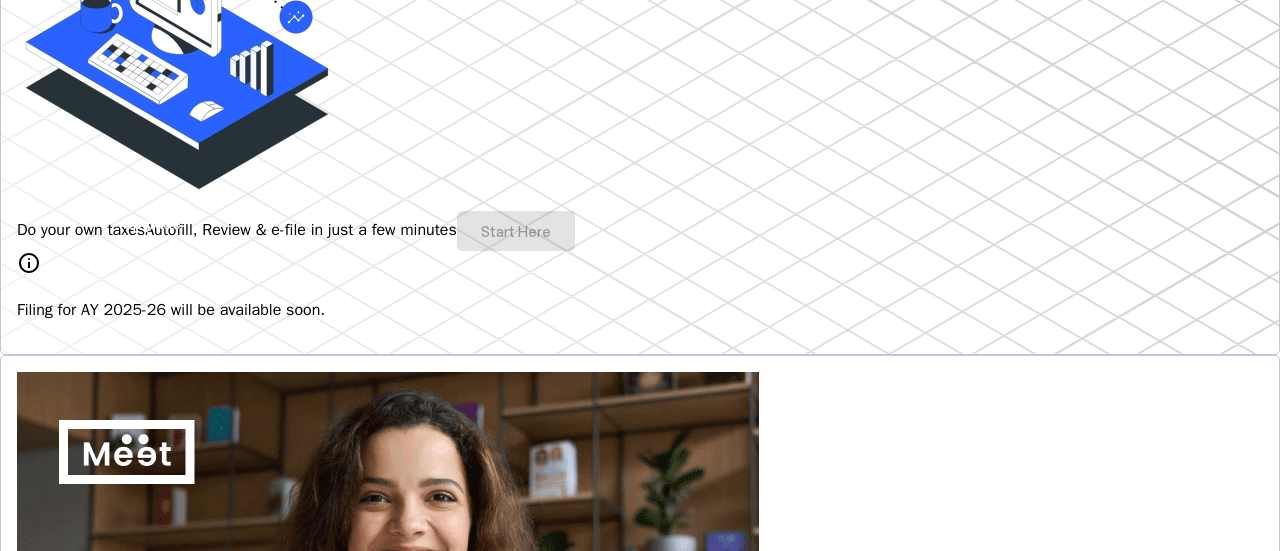 click on "We do your taxes" at bounding box center [77, 918] 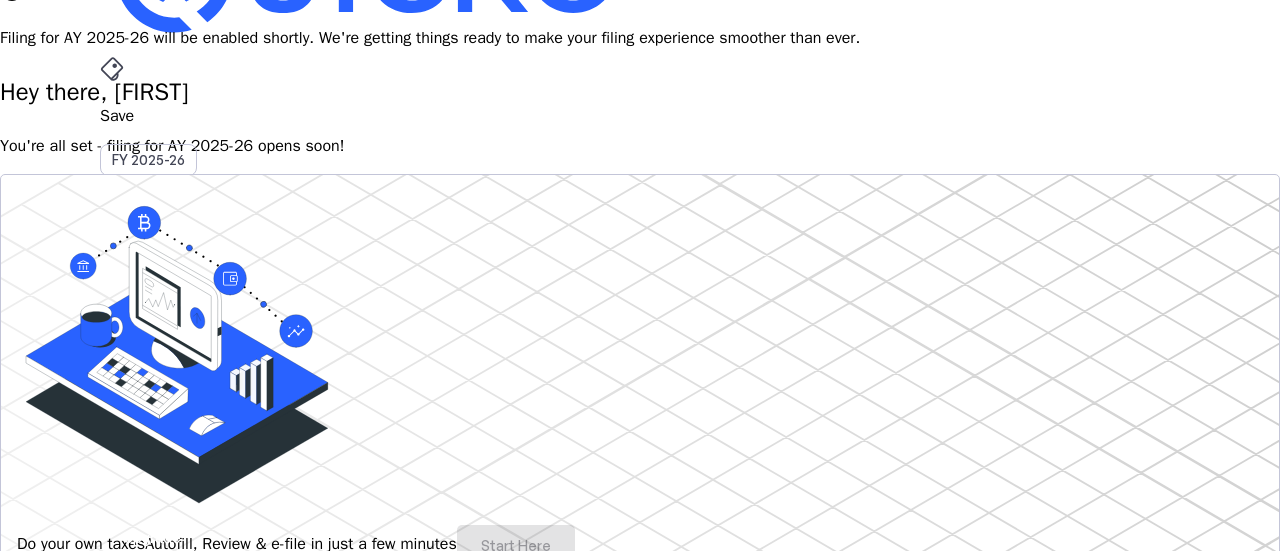 scroll, scrollTop: 0, scrollLeft: 0, axis: both 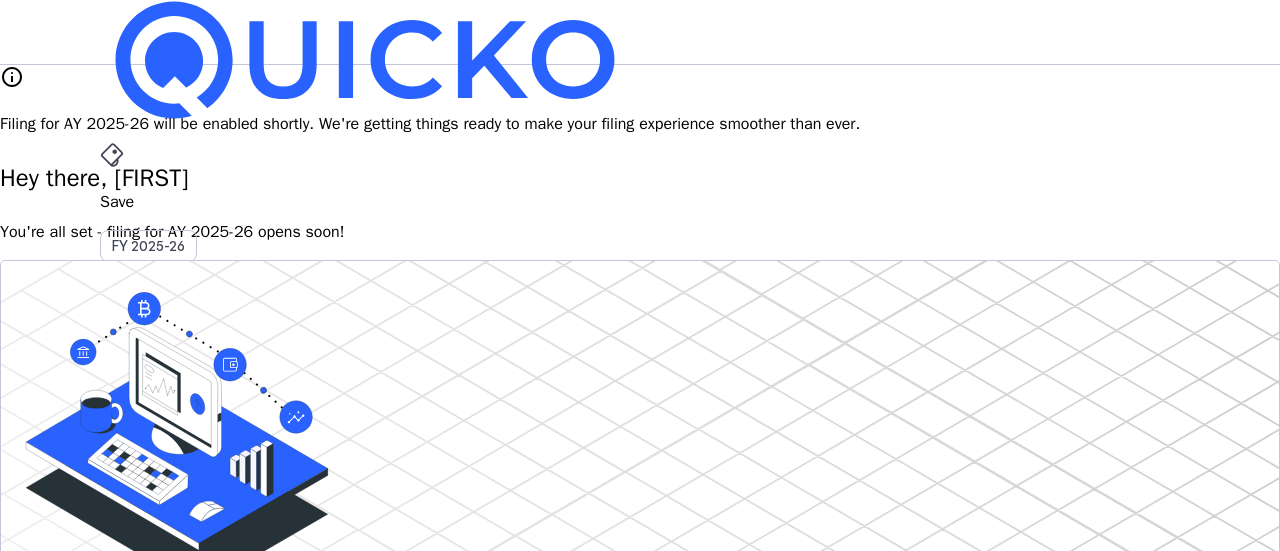 click on "NT" at bounding box center [116, 587] 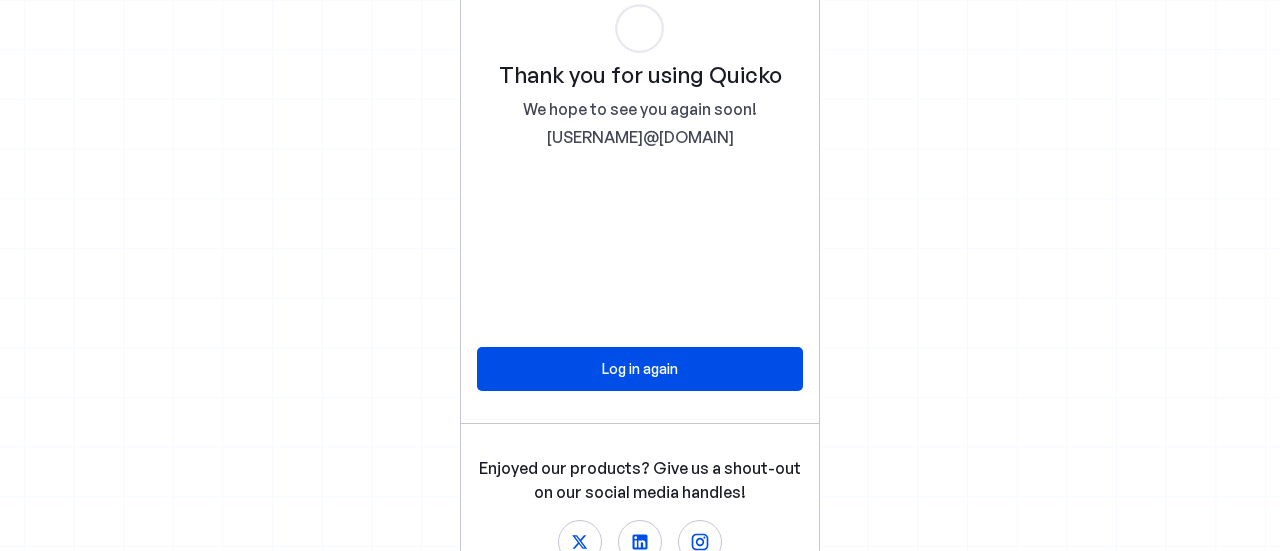 scroll, scrollTop: 0, scrollLeft: 0, axis: both 